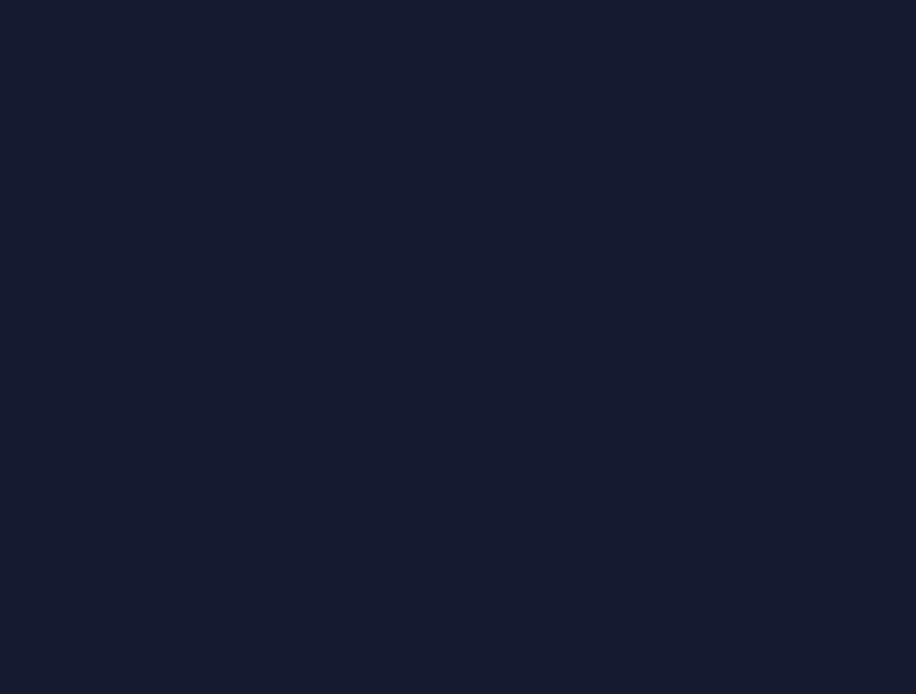 scroll, scrollTop: 0, scrollLeft: 0, axis: both 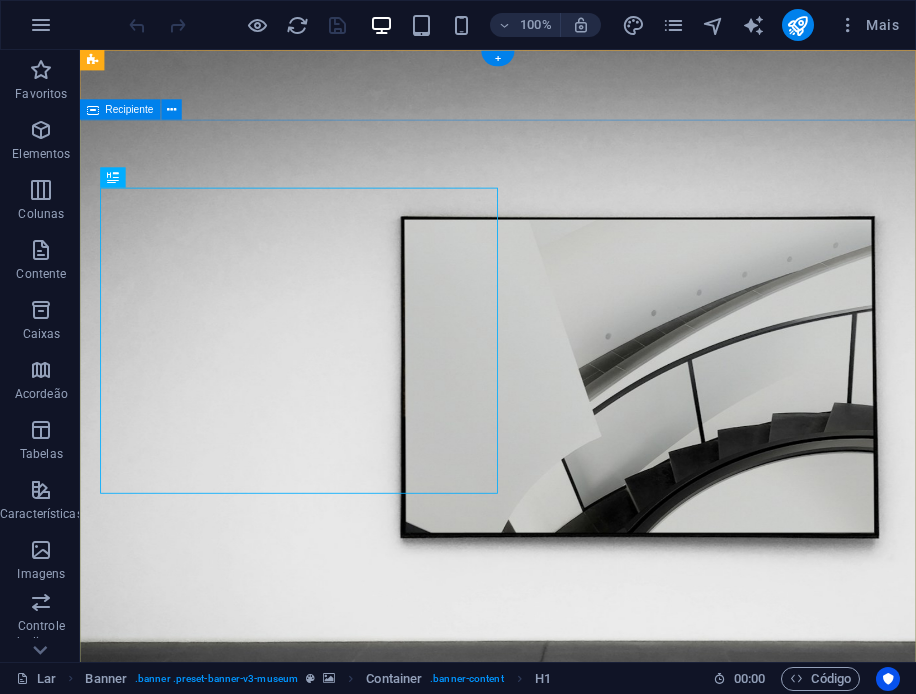click on "As melhores exposições de arte Lorem ipsum dolor sit amet, consectetur adipiscing elit, sed do eiusmod tempor incidente ut labore Lorem ipsum dolor sit amet, consectetur adipiscing elit, sed do eiusmod tempor incidente ut labore Explorar" at bounding box center [572, 1241] 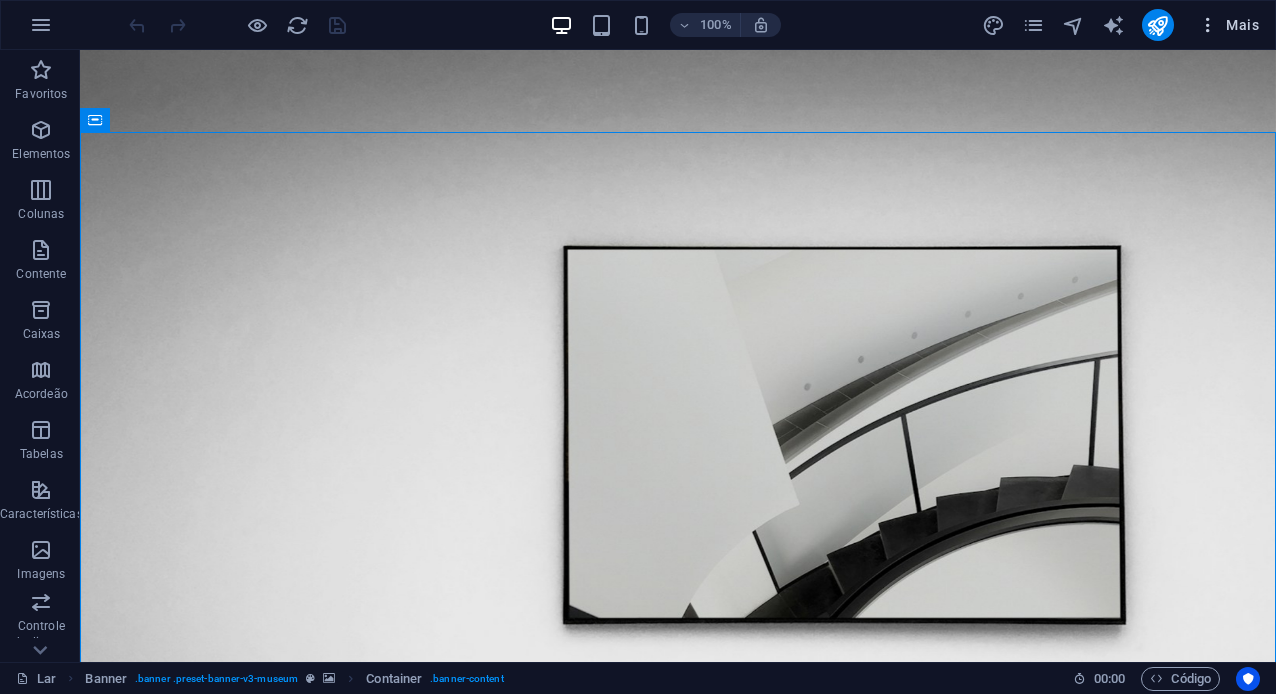 click on "Mais" at bounding box center (1242, 25) 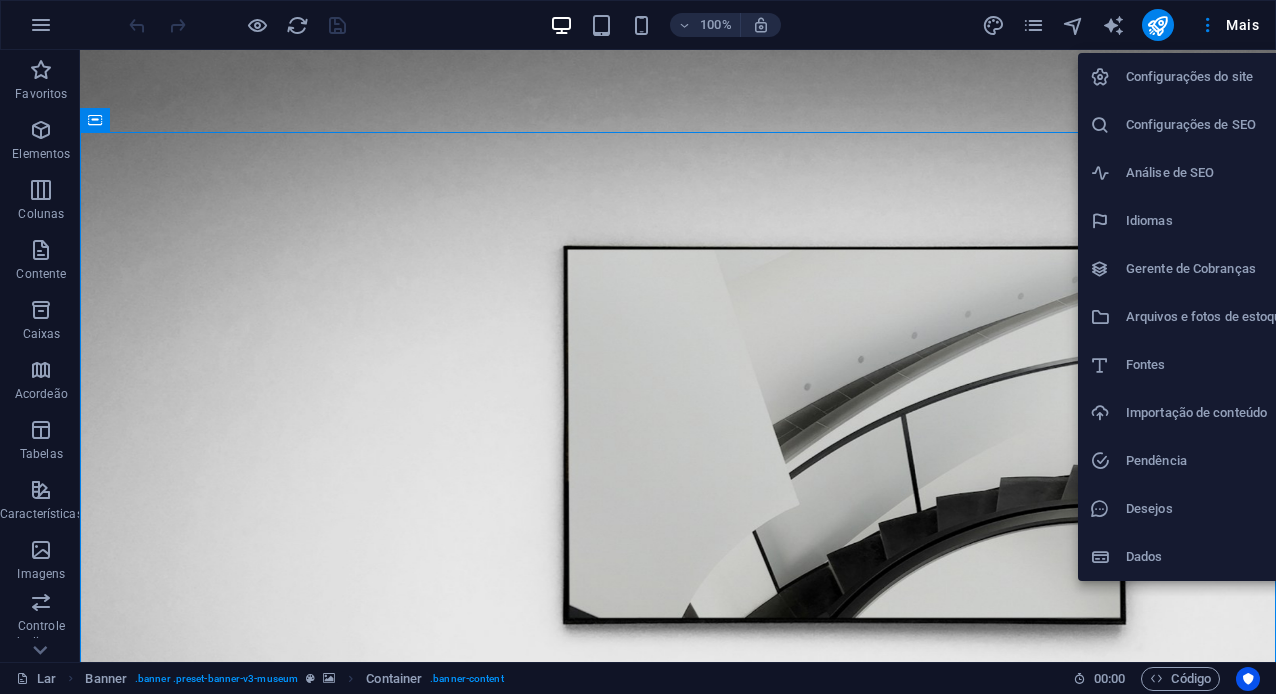 type 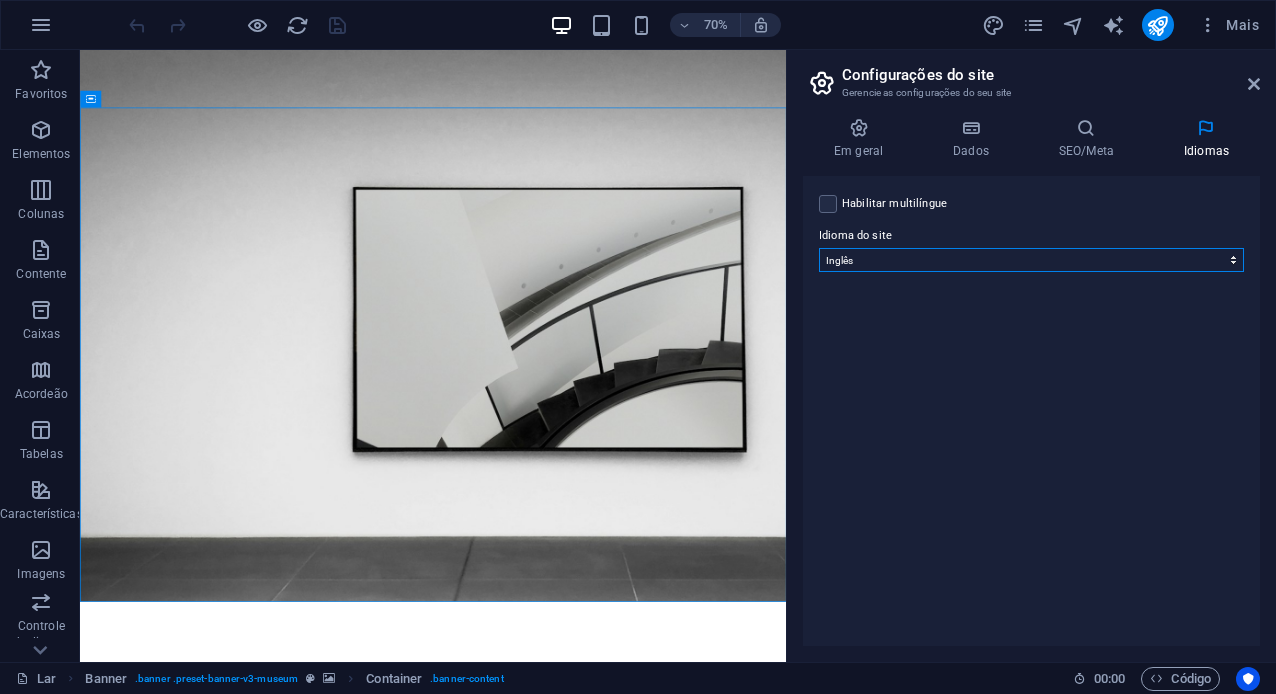 click on "Abkhaziano Longe afrikaans Akan albanês Amárico árabe Aragonês armênio Assameses Avaric Avestan Aymara azerbaijano Bambara Bashkir Basco Bielorrusso bengali Línguas Bihari Bislama Bokmål Bósnio Bretão búlgaro birmanês catalão Khmer Central Chamorro Chechen chinês Igreja eslava Chuvash da Cornualha corso Cree croata tcheco dinamarquês Holandês Dzongkha Inglês esperanto estoniano Ovelha feroês Farsi (persa) Fijiano finlandês Francês Fulah gaélico Galego Ganda Georgiano Alemão grego Groenlandês Guarani Gujarati crioulo haitiano Hauçá hebraico Hererós hindi Hiri Motu húngaro islandês Eu faço Igbo indonésio Interlíngua Interlíngua Inuktitut Inupiaq irlandês italiano japonês Javanês Kannada Kanuri Caxemira cazaque Kikuyu Kinyarwanda Komi Congo coreano curdo Kwanyama Quirguistão Laos Latim letão limburguês Lingala lituano Luba-Katanga luxemburguês Macedônio malgaxe malaio Malaiala Maldivas maltês Manx maori Marathi Marshallês mongol Nauru Navajo Ndonga Nepalês Sami do Norte" at bounding box center [1031, 260] 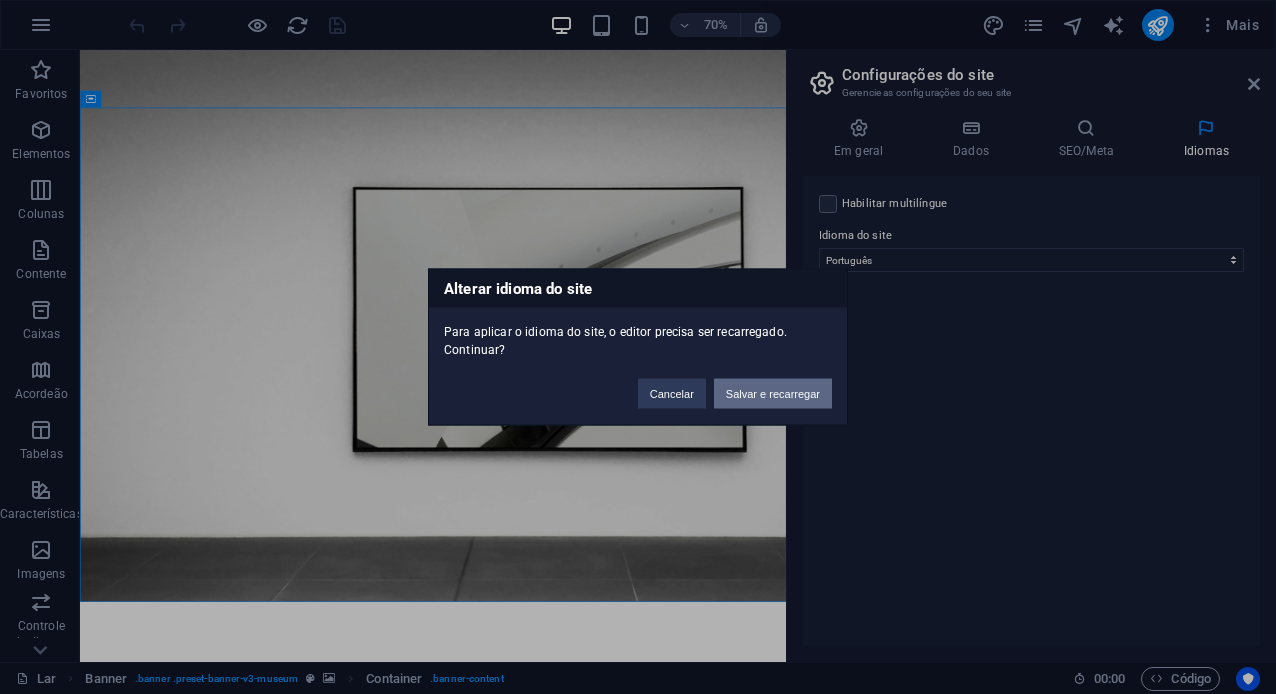 click on "Salvar e recarregar" at bounding box center [773, 394] 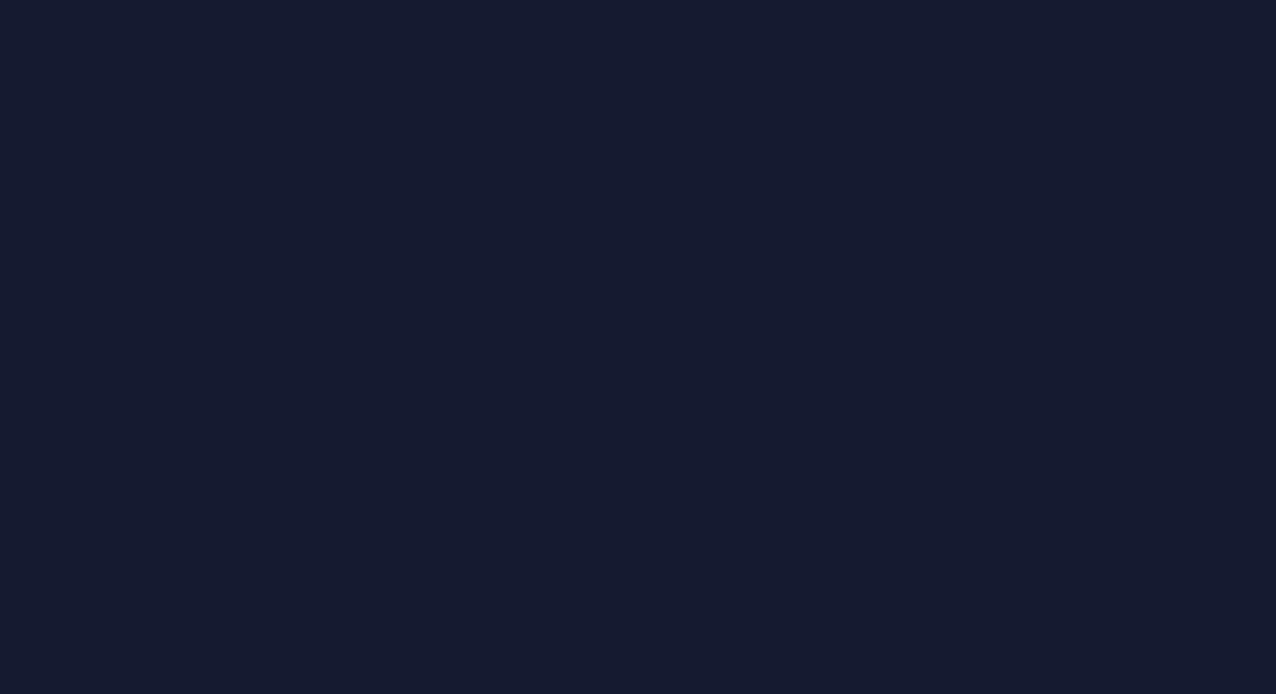 scroll, scrollTop: 0, scrollLeft: 0, axis: both 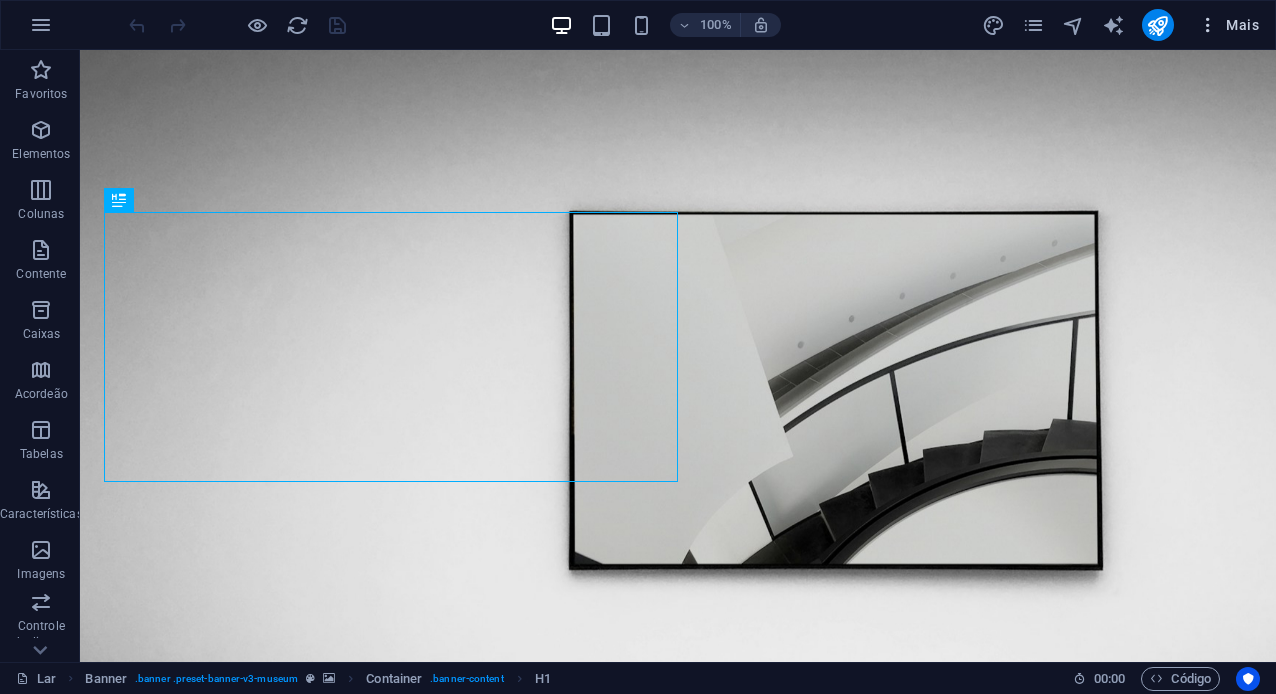click at bounding box center (1208, 25) 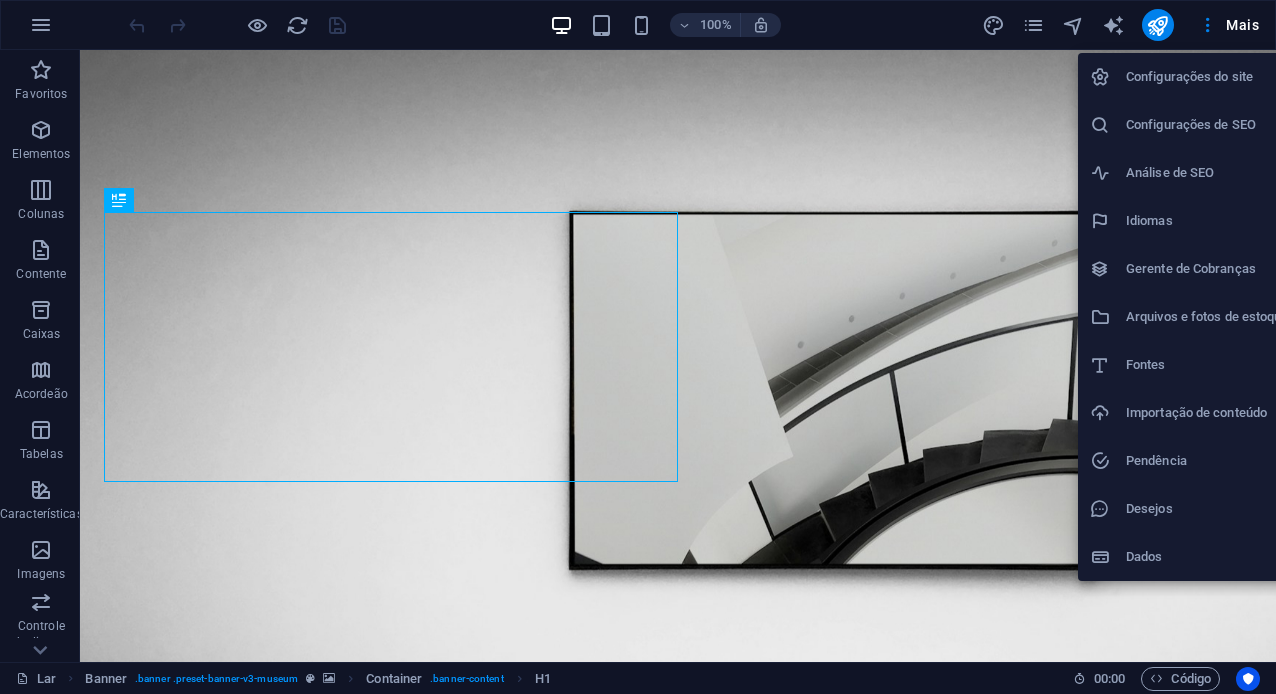 click on "Idiomas" at bounding box center (1149, 220) 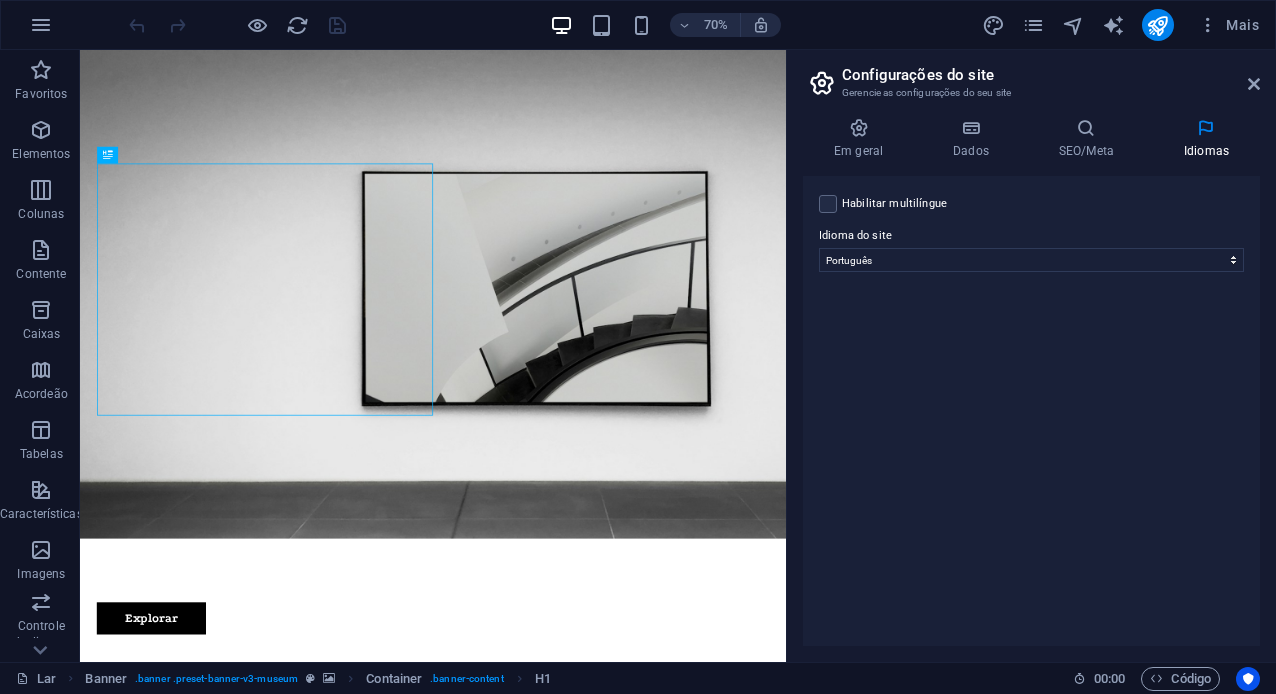 type 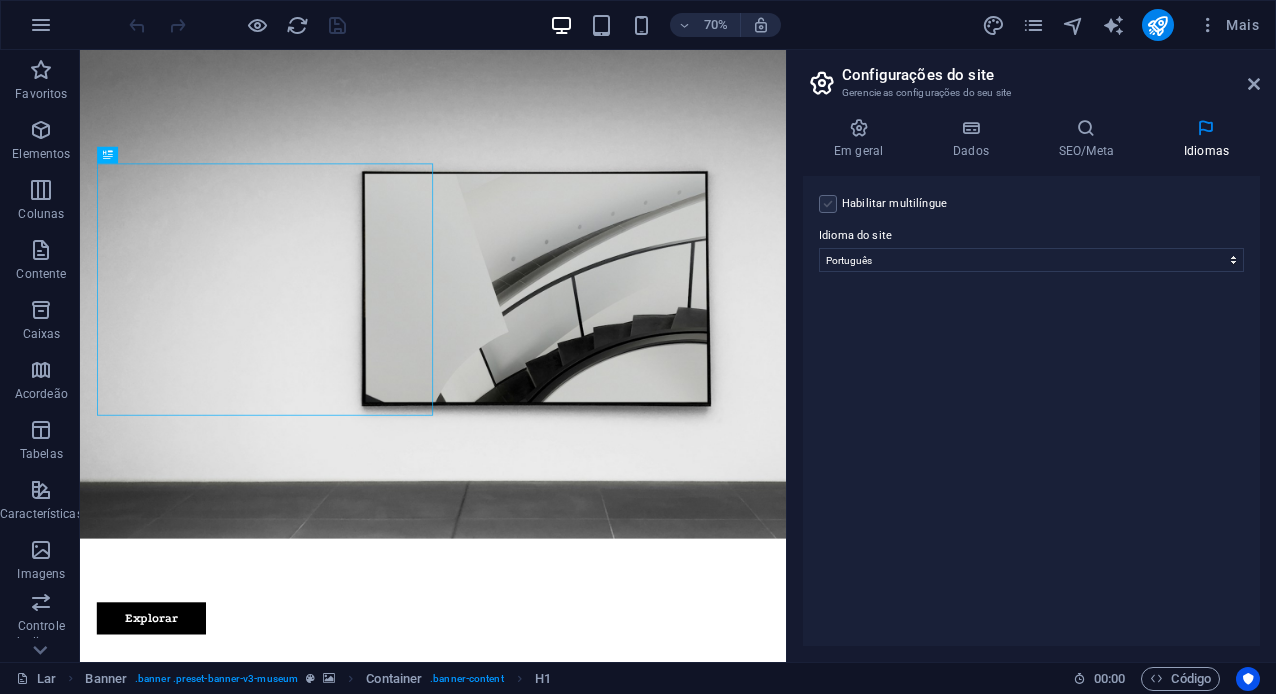 click at bounding box center (828, 204) 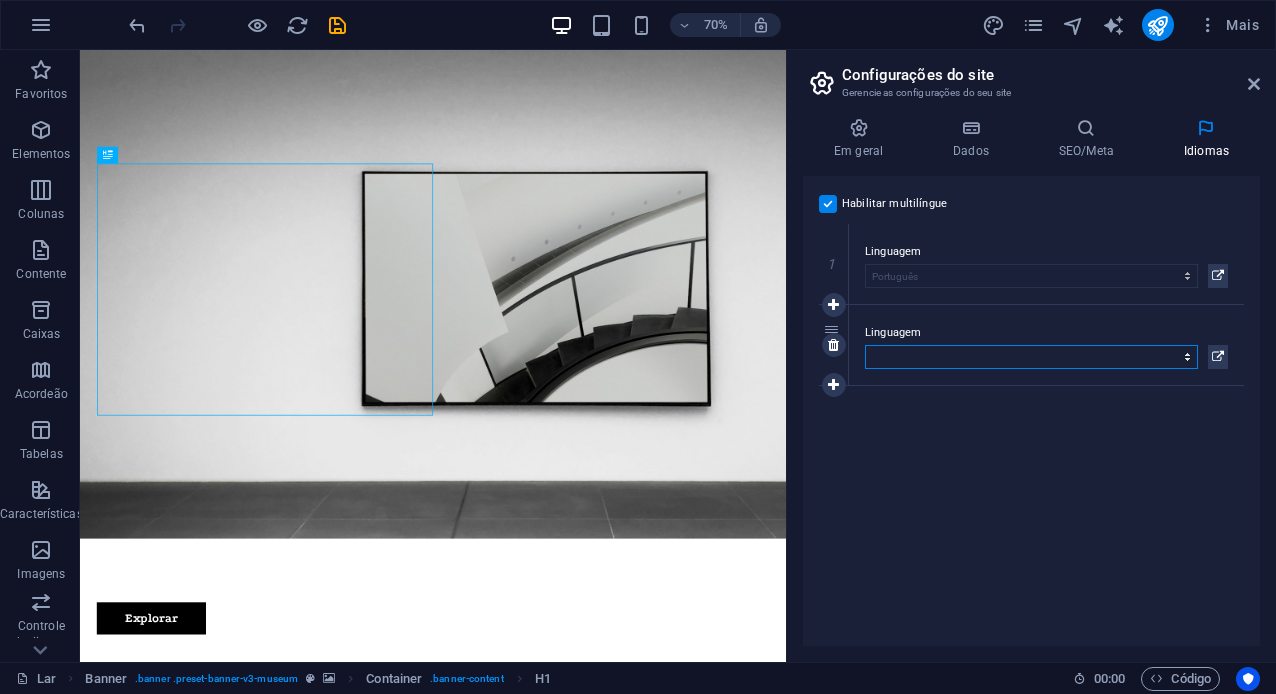 click on "Abkhaziano Longe afrikaans Akan albanês Amárico árabe Aragonês armênio Assameses Avaric Avestan Aymara azerbaijano Bambara Bashkir Basco Bielorrusso bengali Línguas Bihari Bislama Bokmål Bósnio Bretão búlgaro birmanês catalão Khmer Central Chamorro Chechen chinês Igreja eslava Chuvash da Cornualha corso Cree croata tcheco dinamarquês Holandês Dzongkha Inglês esperanto estoniano Ovelha feroês Farsi (persa) Fijiano finlandês Francês Fulah gaélico Galego Ganda Georgiano Alemão grego Groenlandês Guarani Gujarati crioulo haitiano Hauçá hebraico Hererós hindi Hiri Motu húngaro islandês Eu faço Igbo indonésio Interlíngua Interlíngua Inuktitut Inupiaq irlandês italiano japonês Javanês Kannada Kanuri Caxemira cazaque Kikuyu Kinyarwanda Komi Congo coreano curdo Kwanyama Quirguistão Laos Latim letão limburguês Lingala lituano Luba-Katanga luxemburguês Macedônio malgaxe malaio Malaiala Maldivas maltês Manx maori Marathi Marshallês mongol Nauru Navajo Ndonga Nepalês Sami do Norte" at bounding box center (1031, 357) 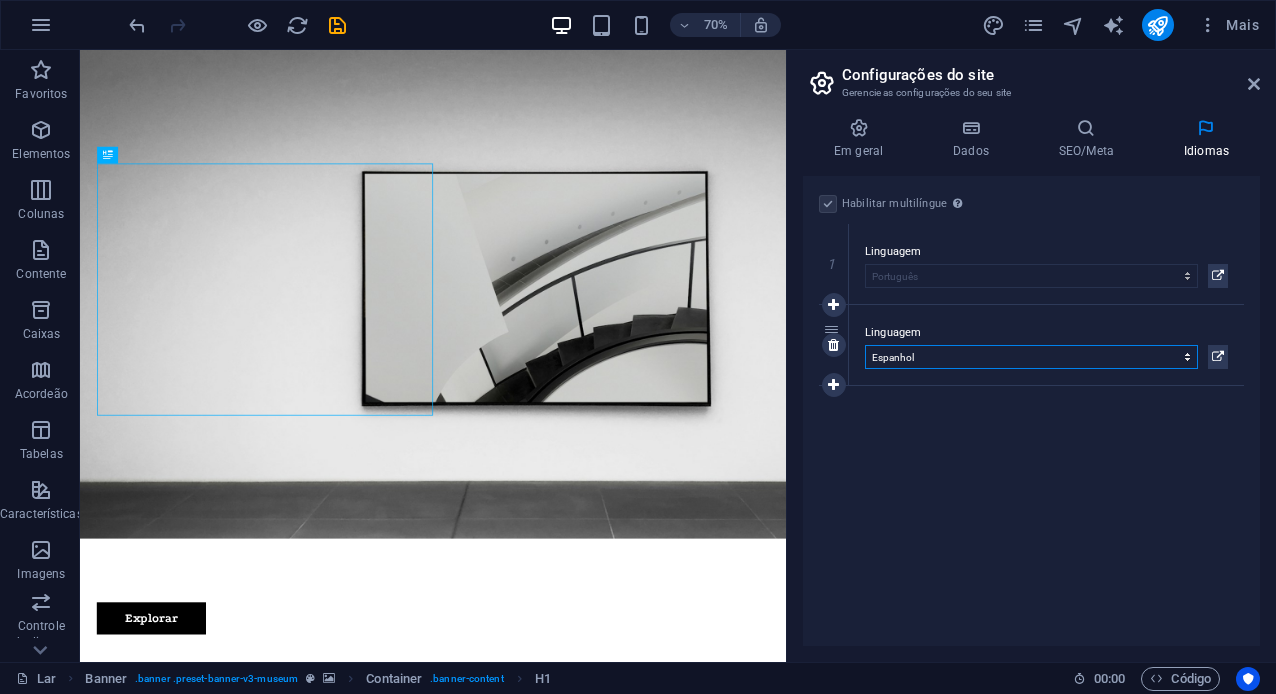 click on "2" at bounding box center [834, 345] 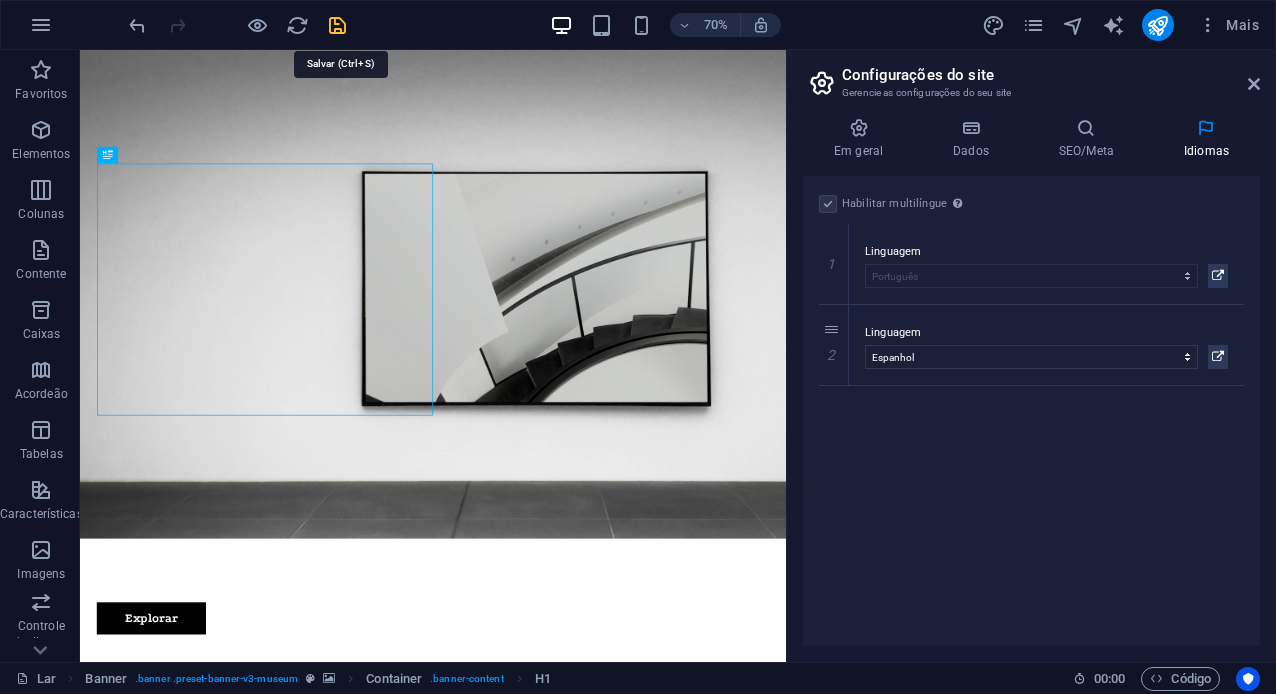 click at bounding box center (337, 25) 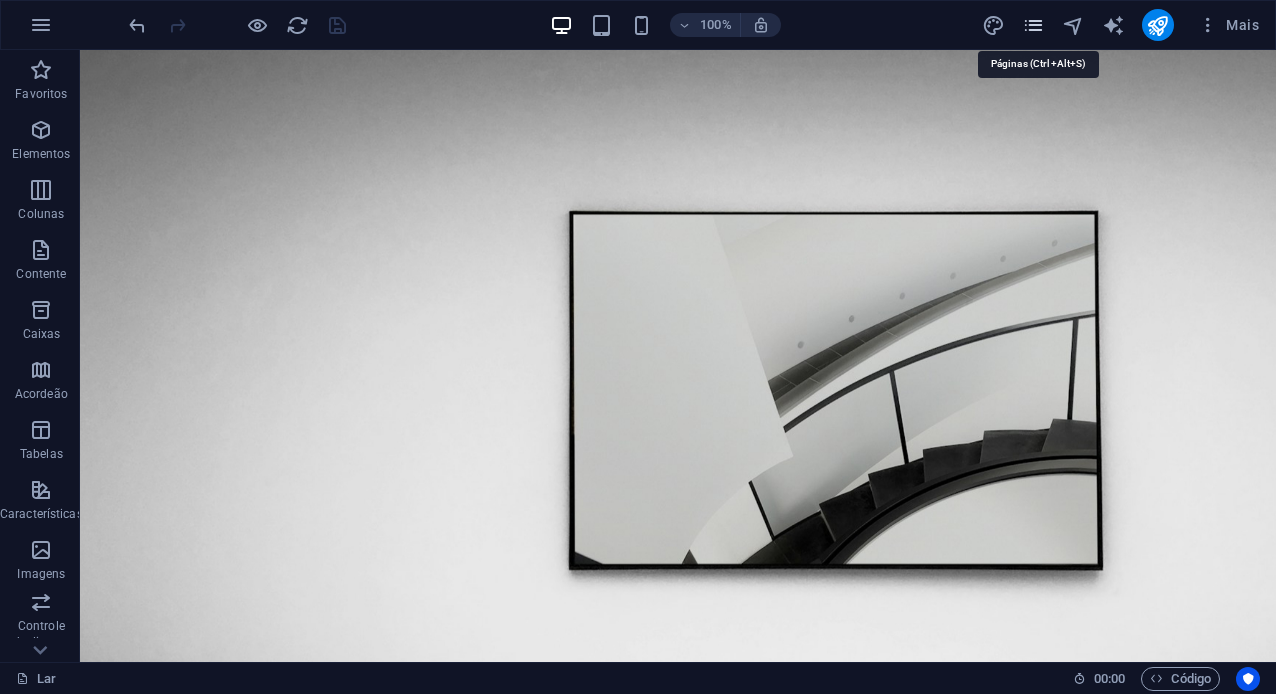 click at bounding box center (1033, 25) 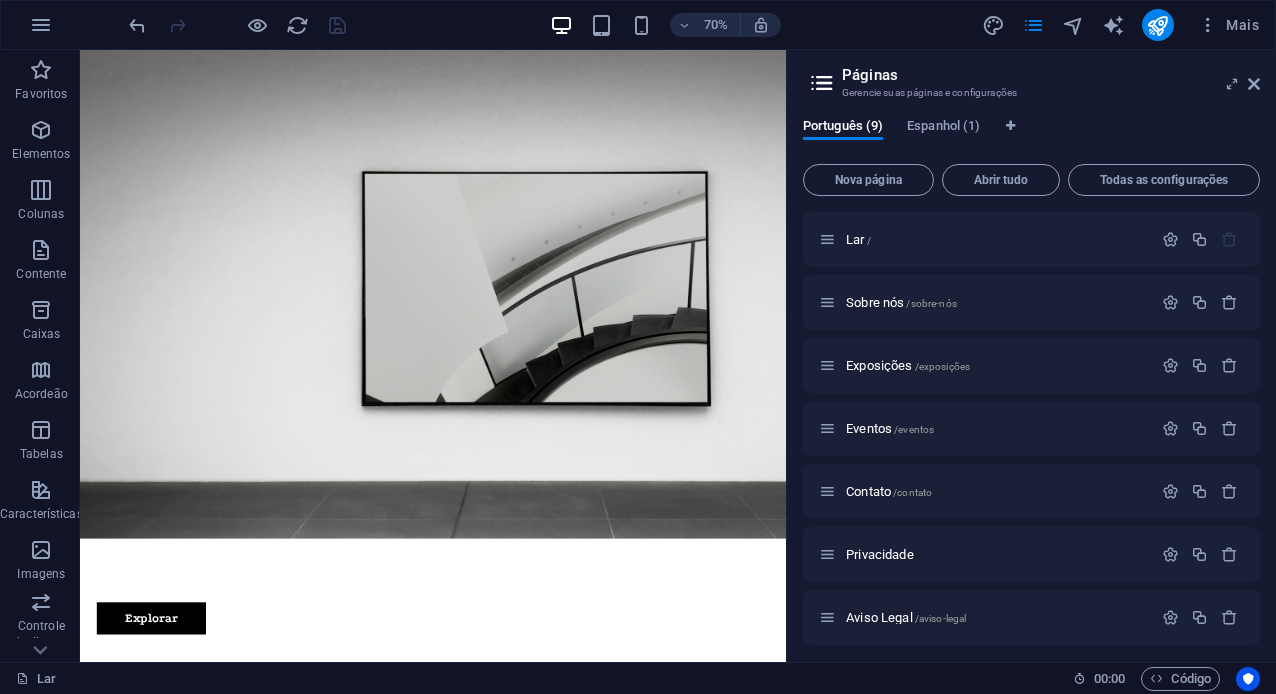 type 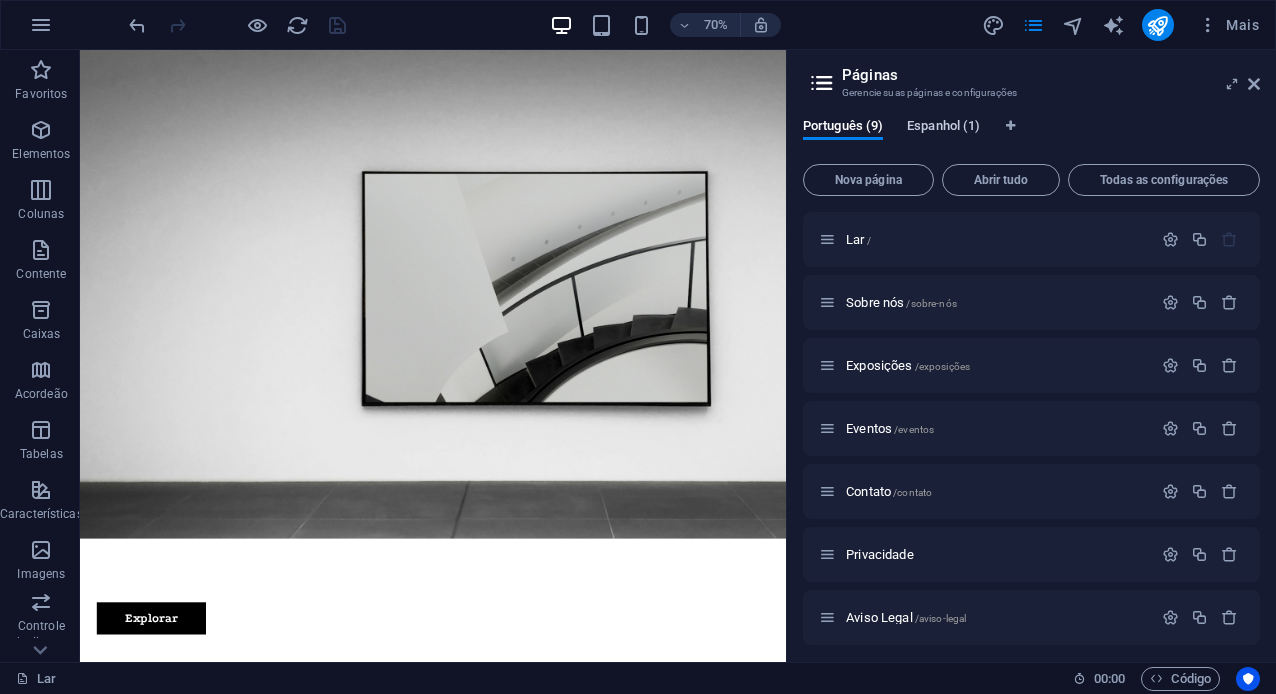 click on "Espanhol (1)" at bounding box center [943, 125] 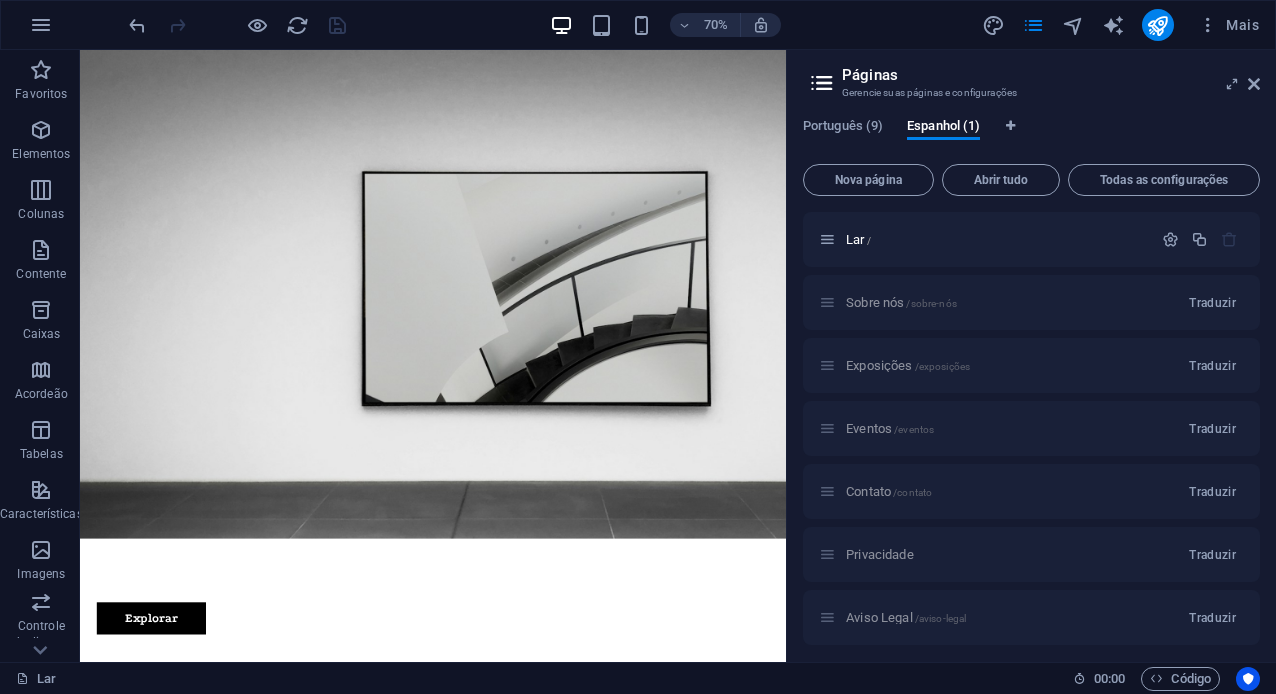 type 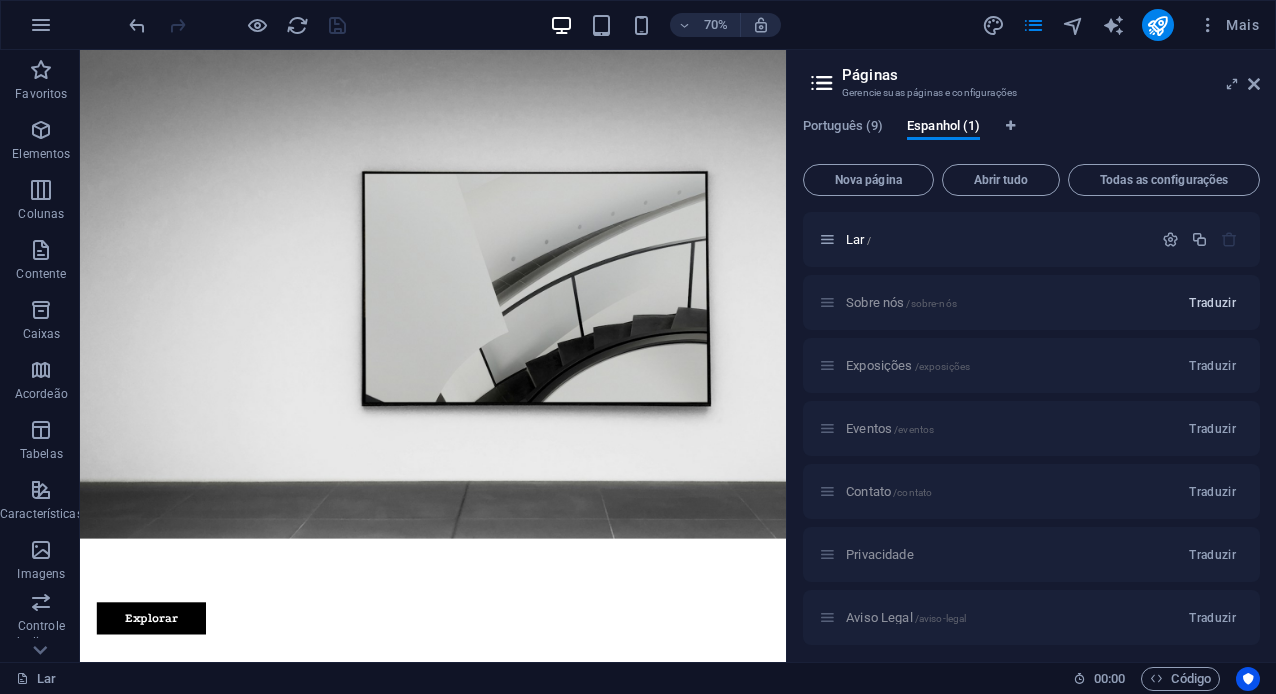 click on "Traduzir" at bounding box center (1212, 303) 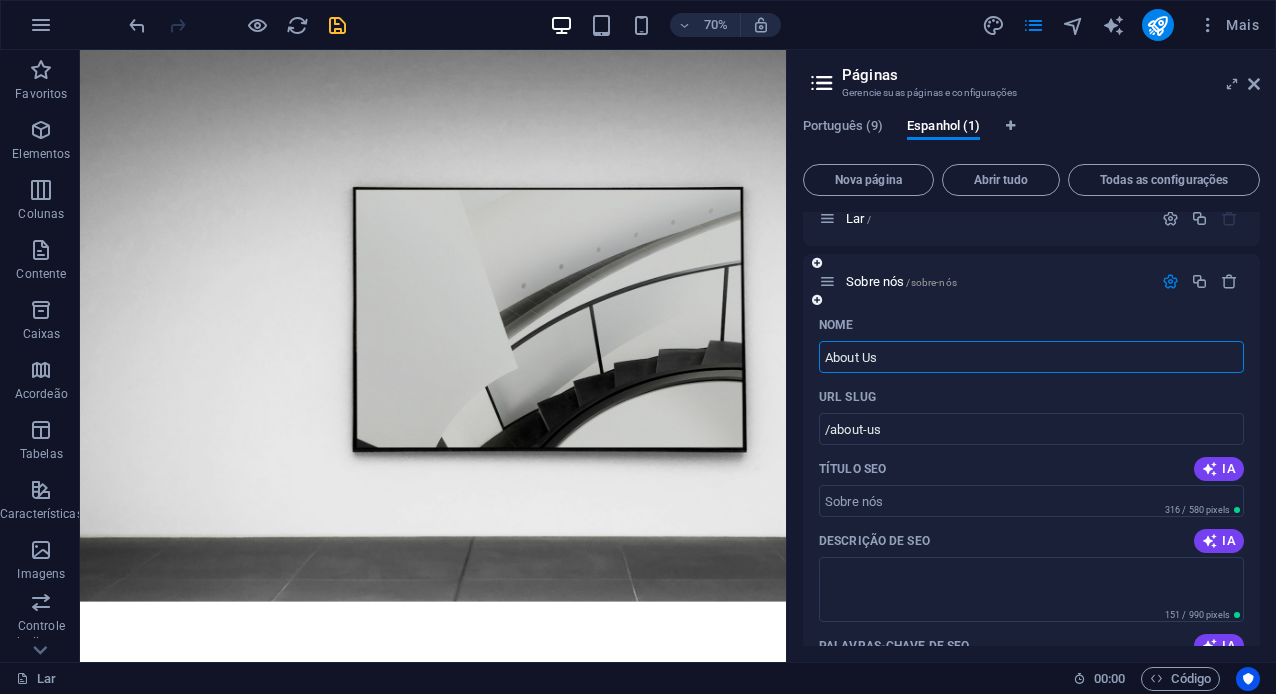 scroll, scrollTop: 0, scrollLeft: 0, axis: both 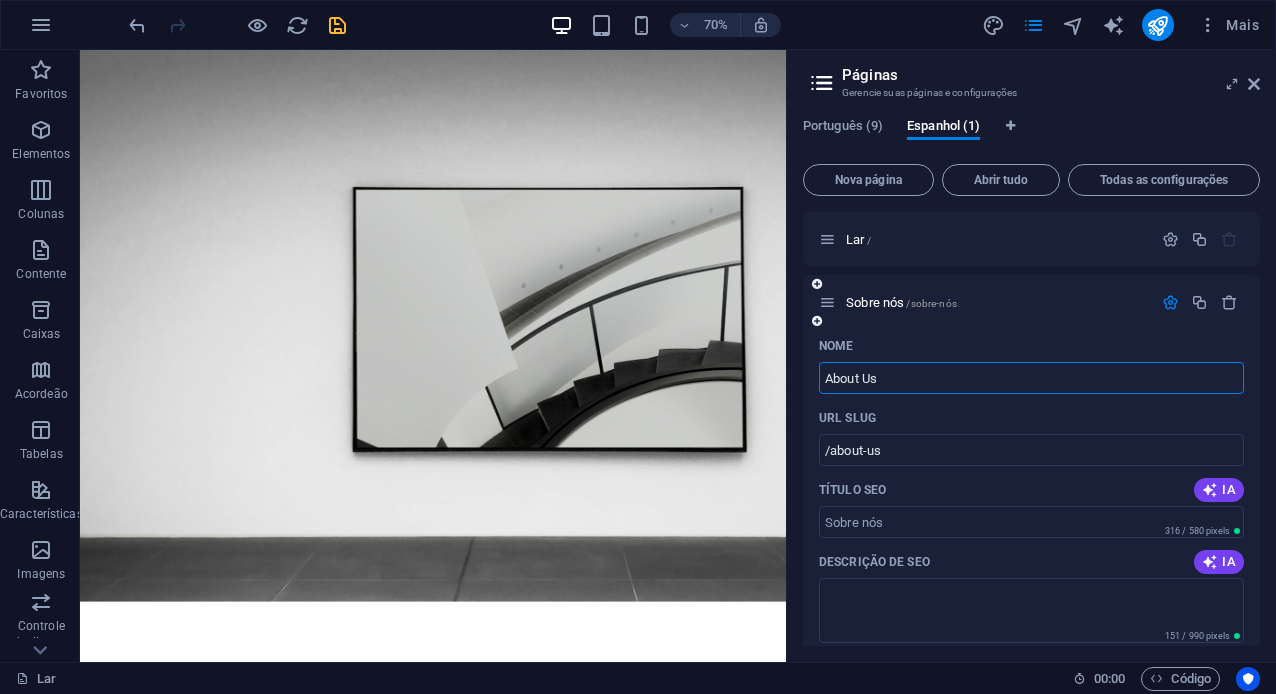 drag, startPoint x: 896, startPoint y: 381, endPoint x: 809, endPoint y: 379, distance: 87.02299 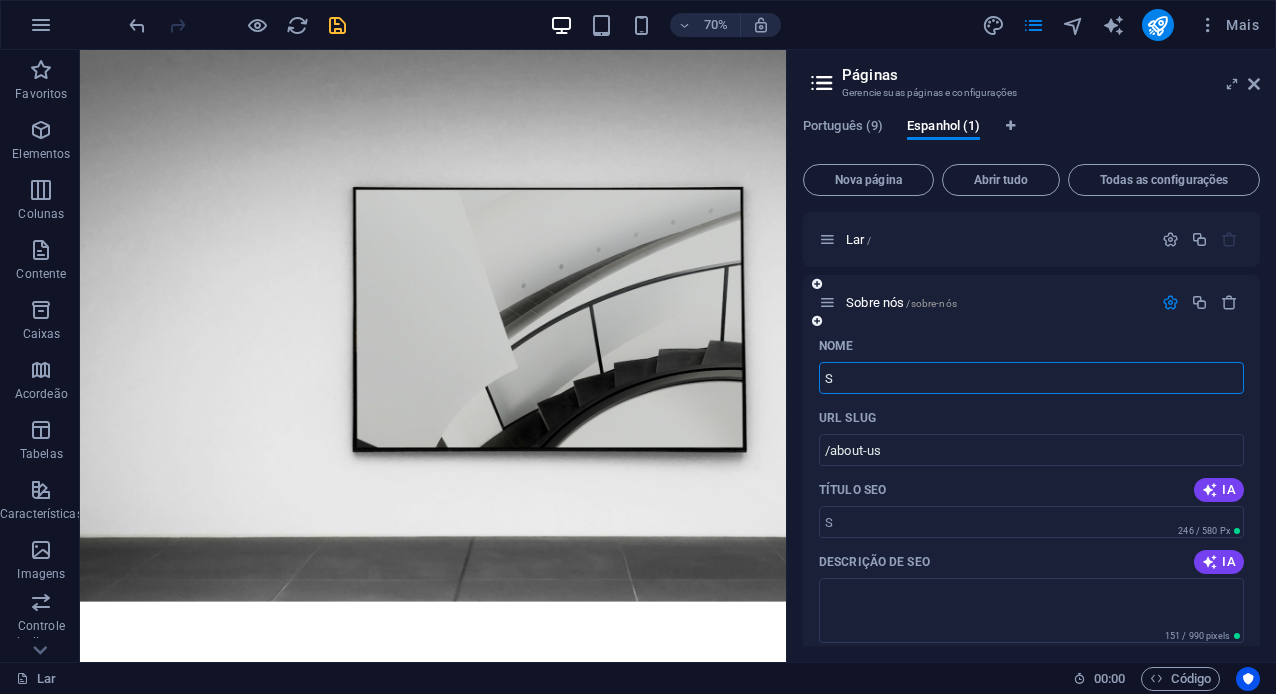 type on "So" 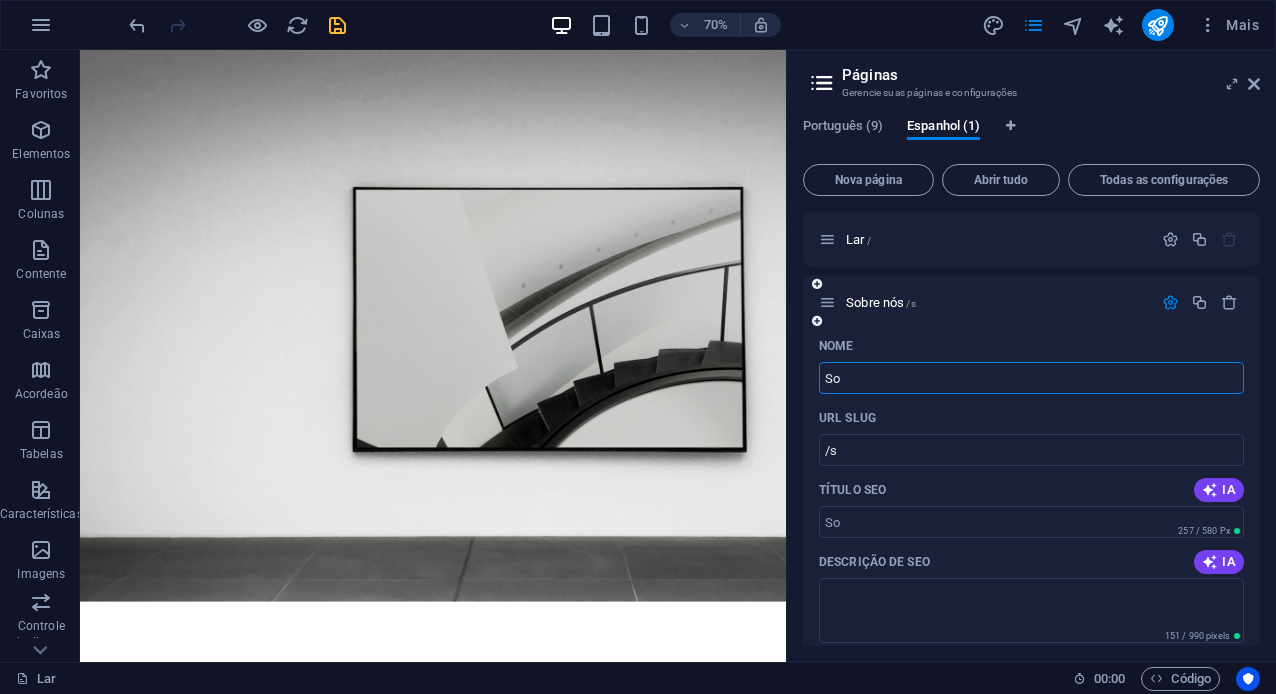 type on "/s" 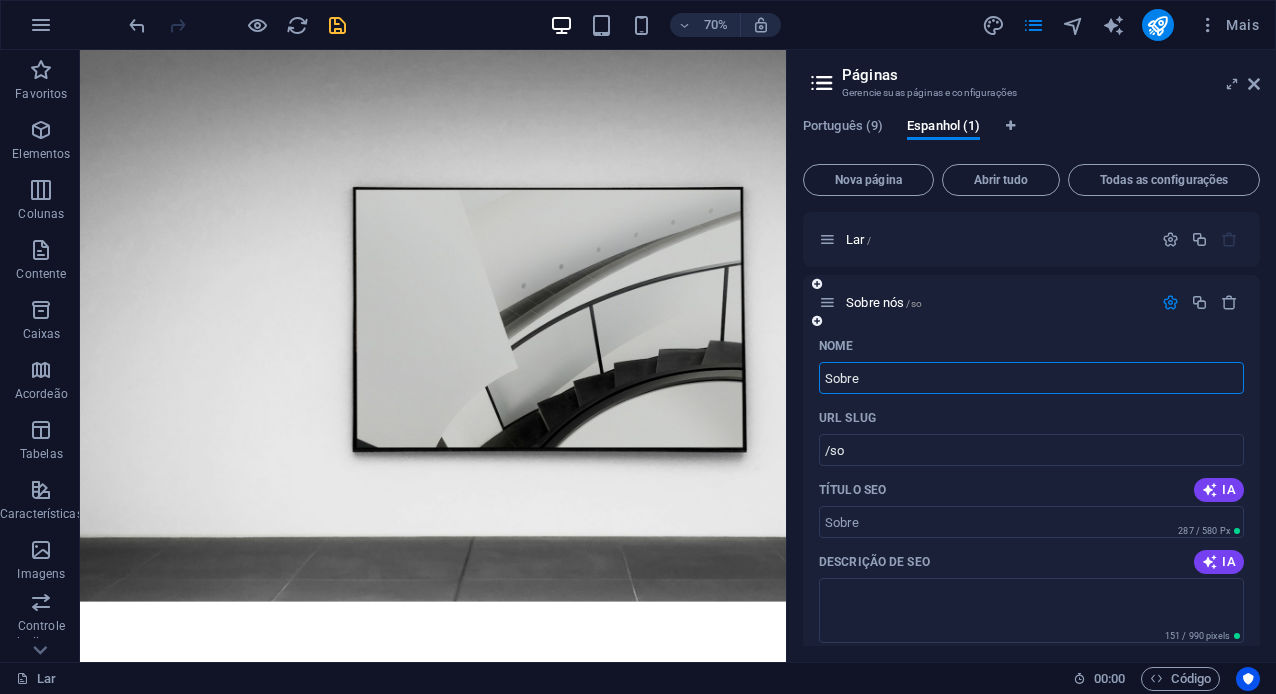 type on "Sobre" 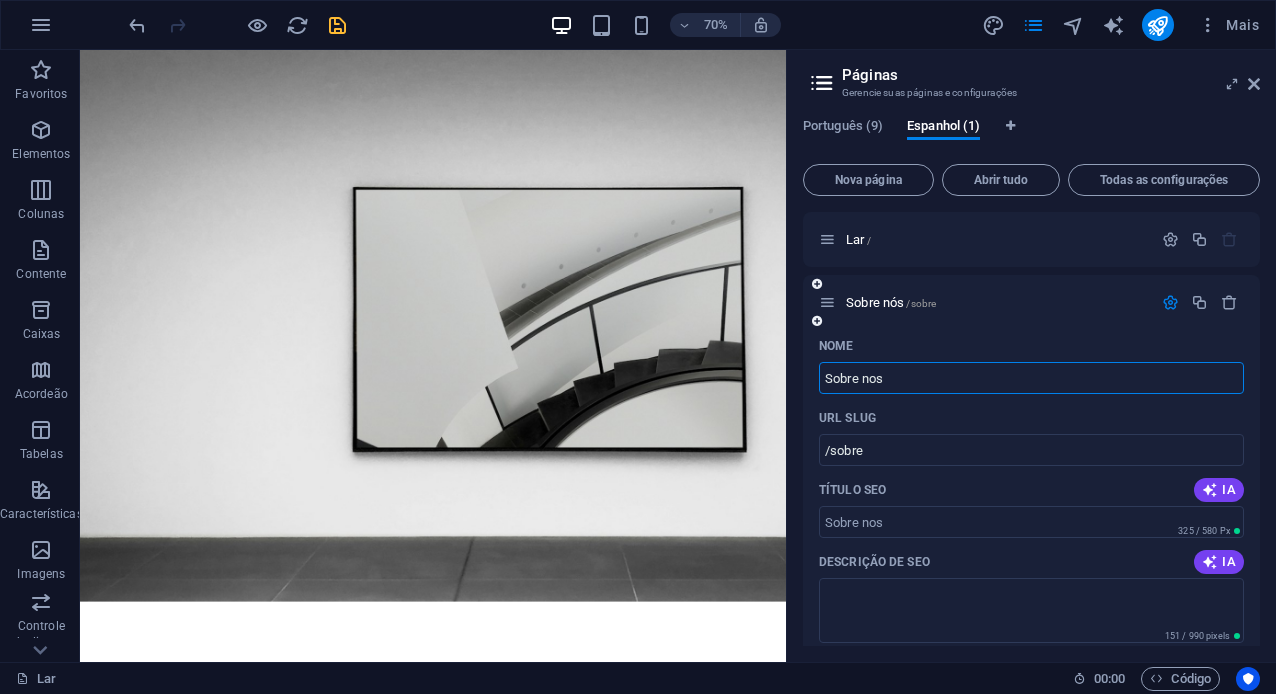 type on "Sobre noso" 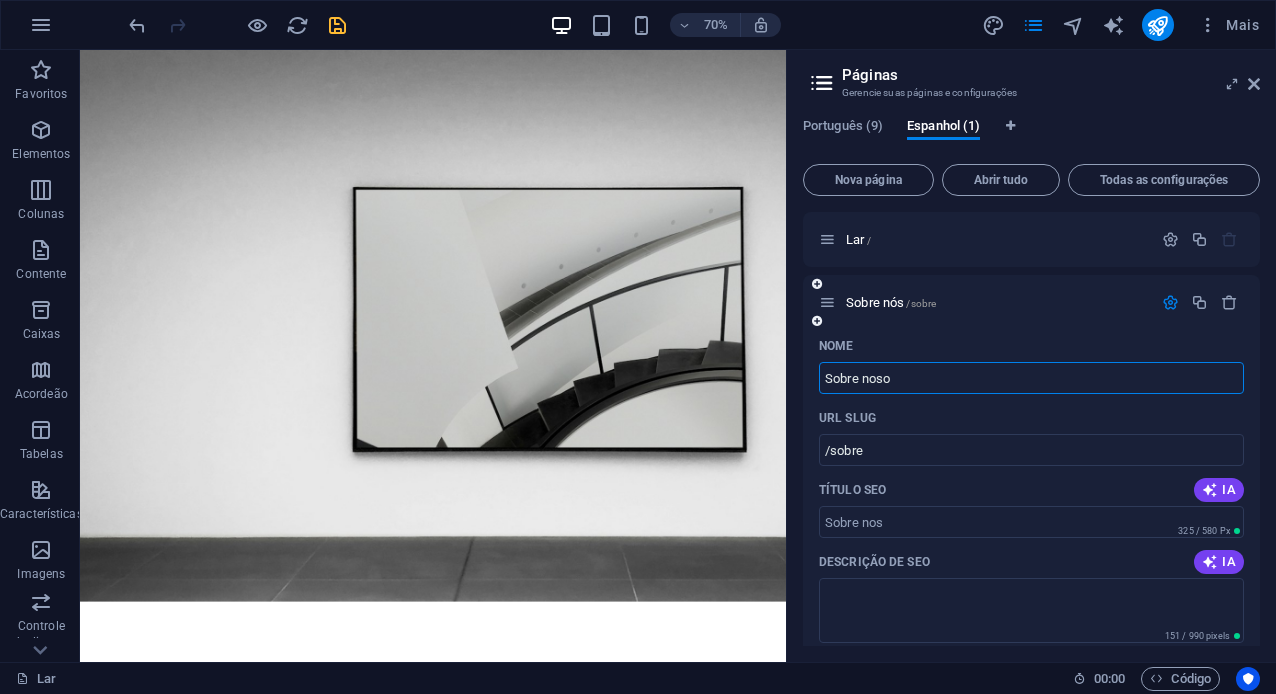 type on "/sobre-nos" 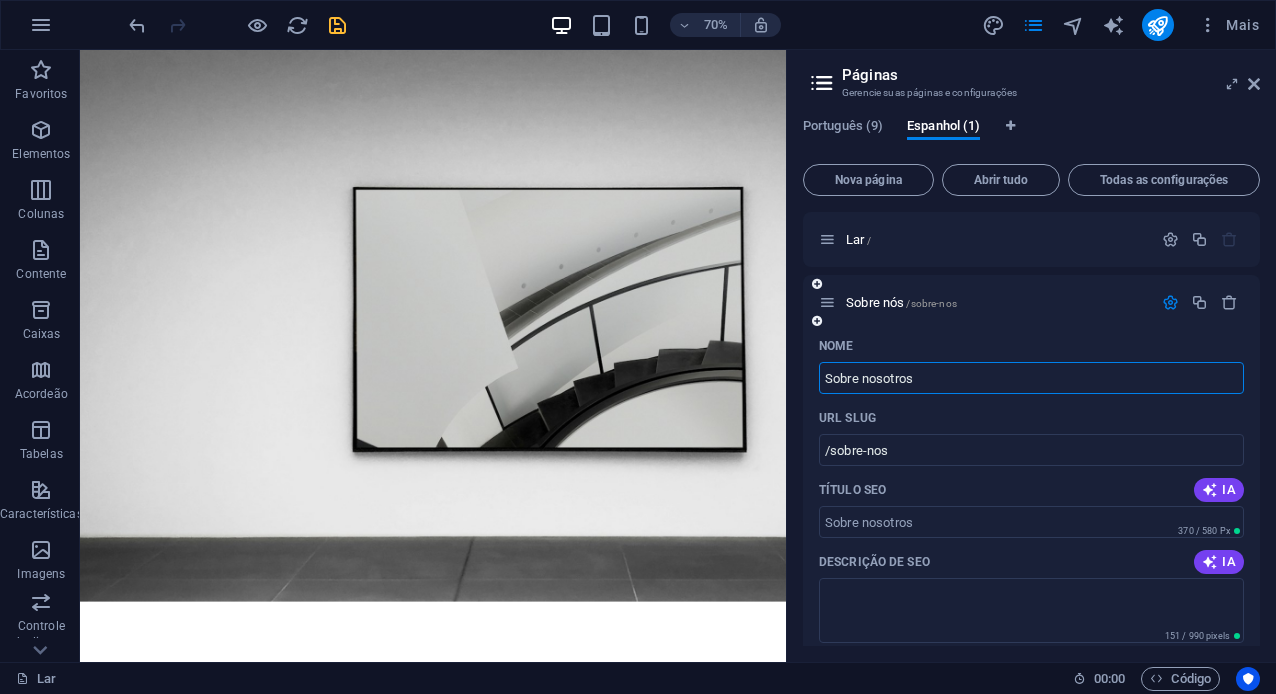 type on "Sobre nosotros" 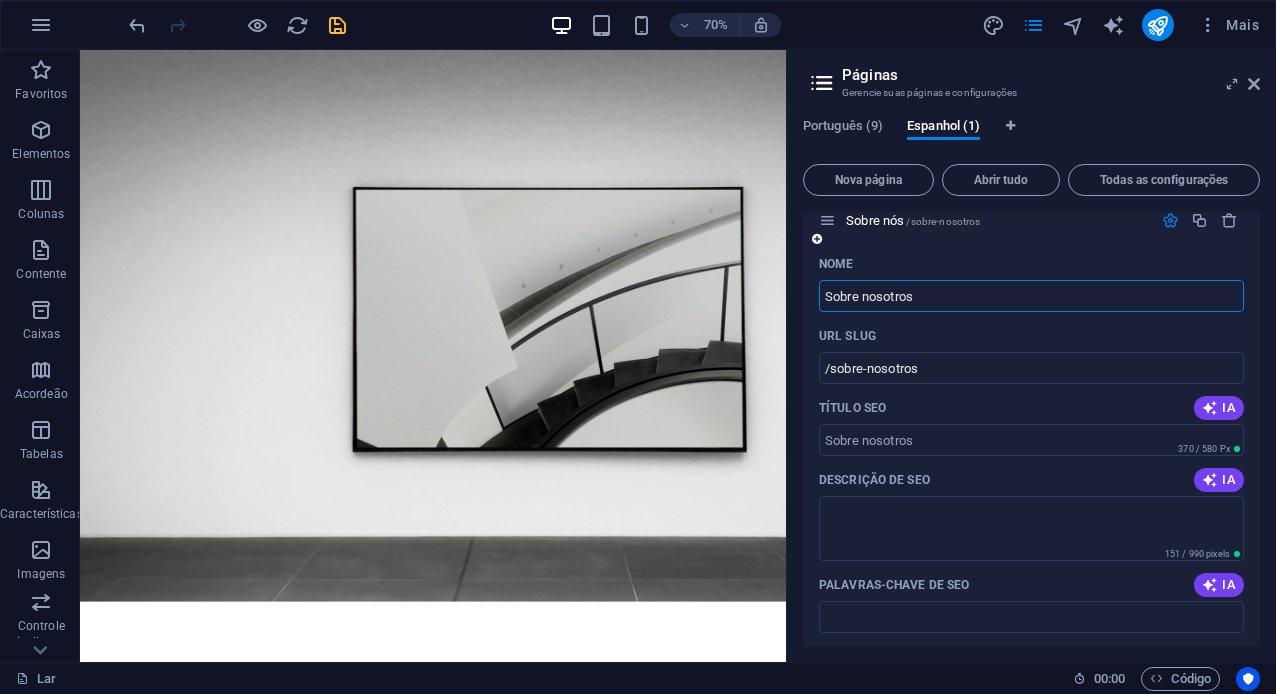 scroll, scrollTop: 80, scrollLeft: 0, axis: vertical 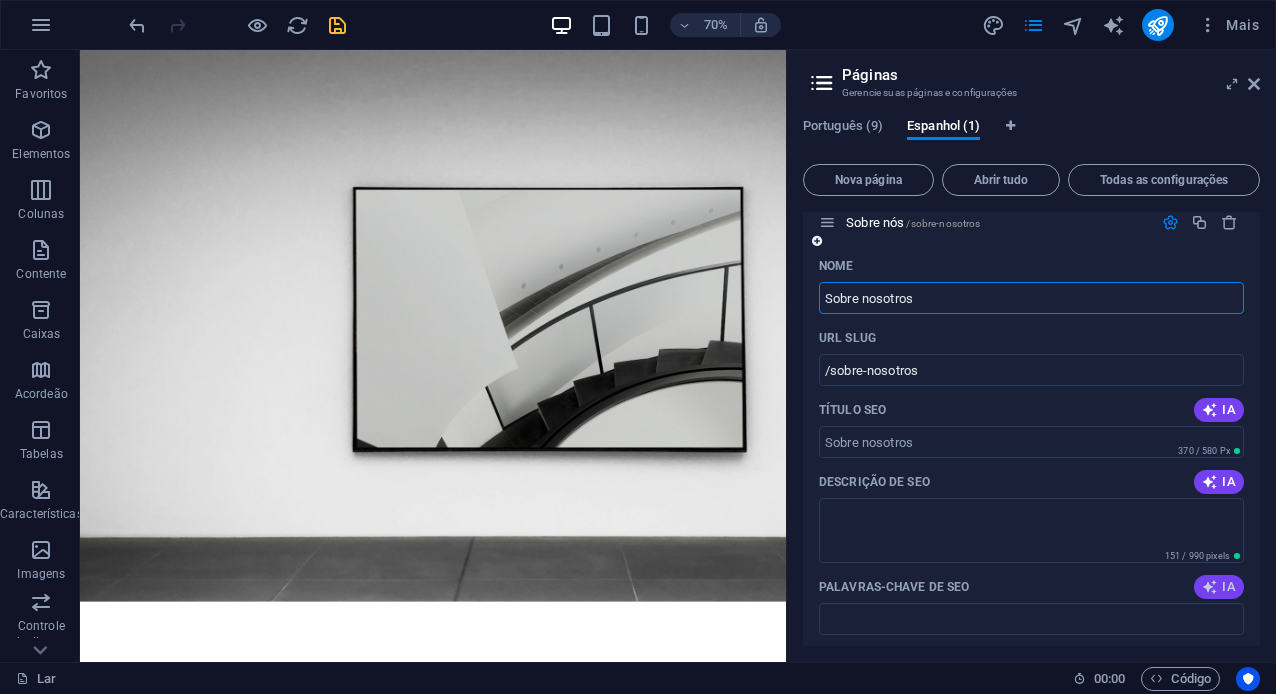 type on "Sobre nosotros" 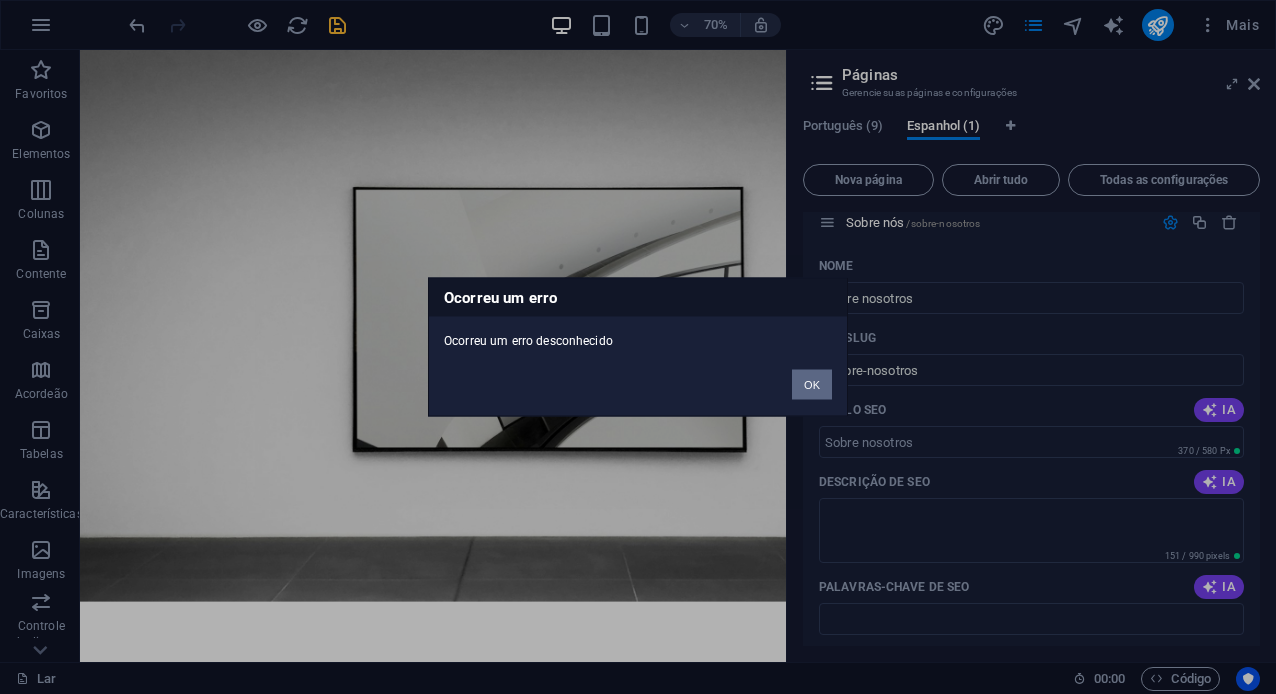 click on "OK" at bounding box center [812, 385] 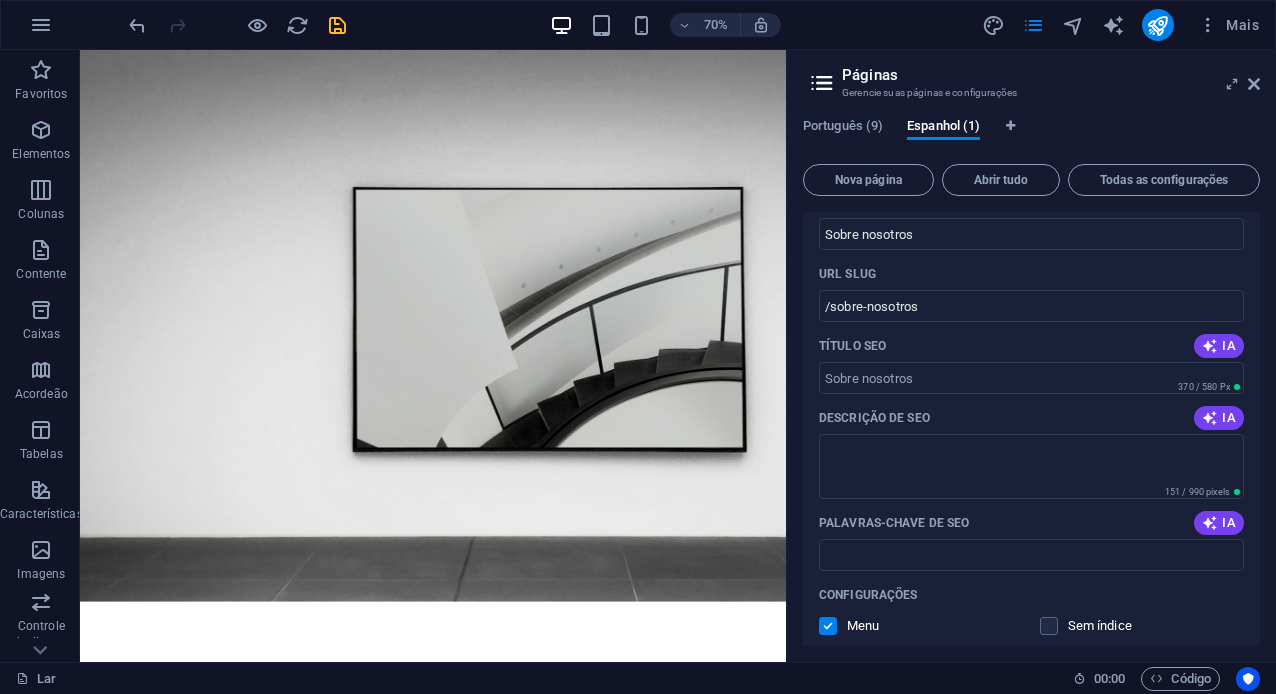 scroll, scrollTop: 0, scrollLeft: 0, axis: both 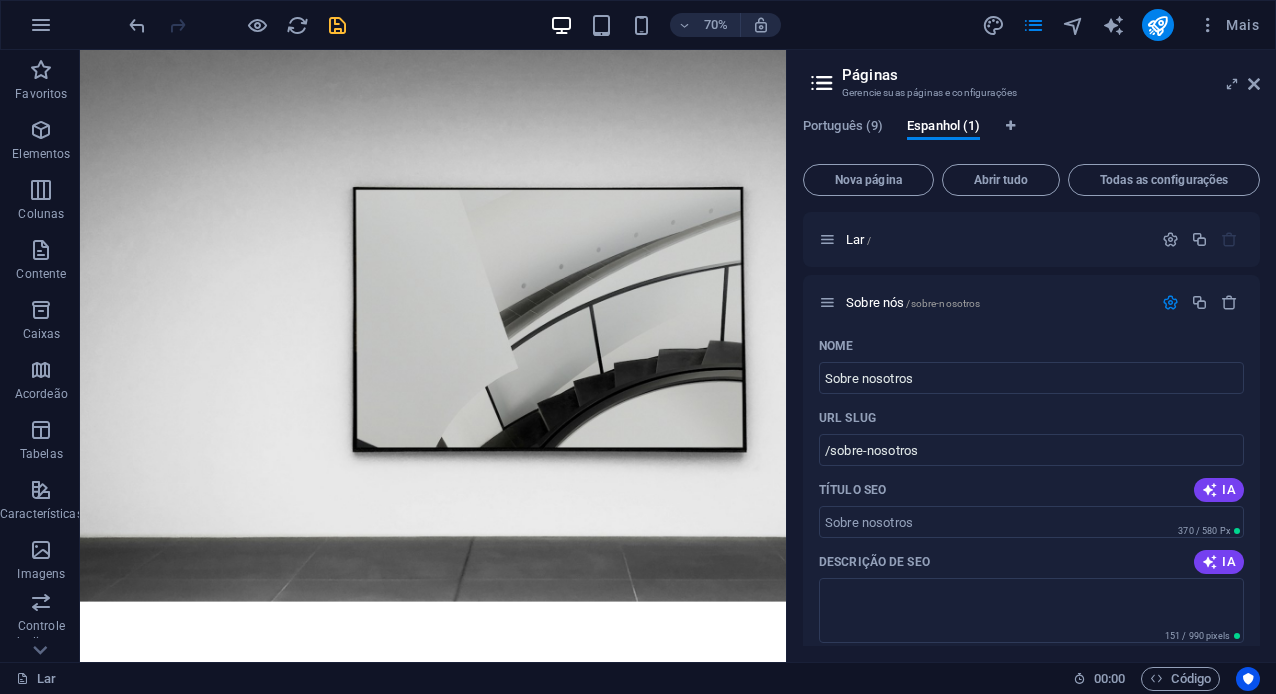 click at bounding box center [1170, 302] 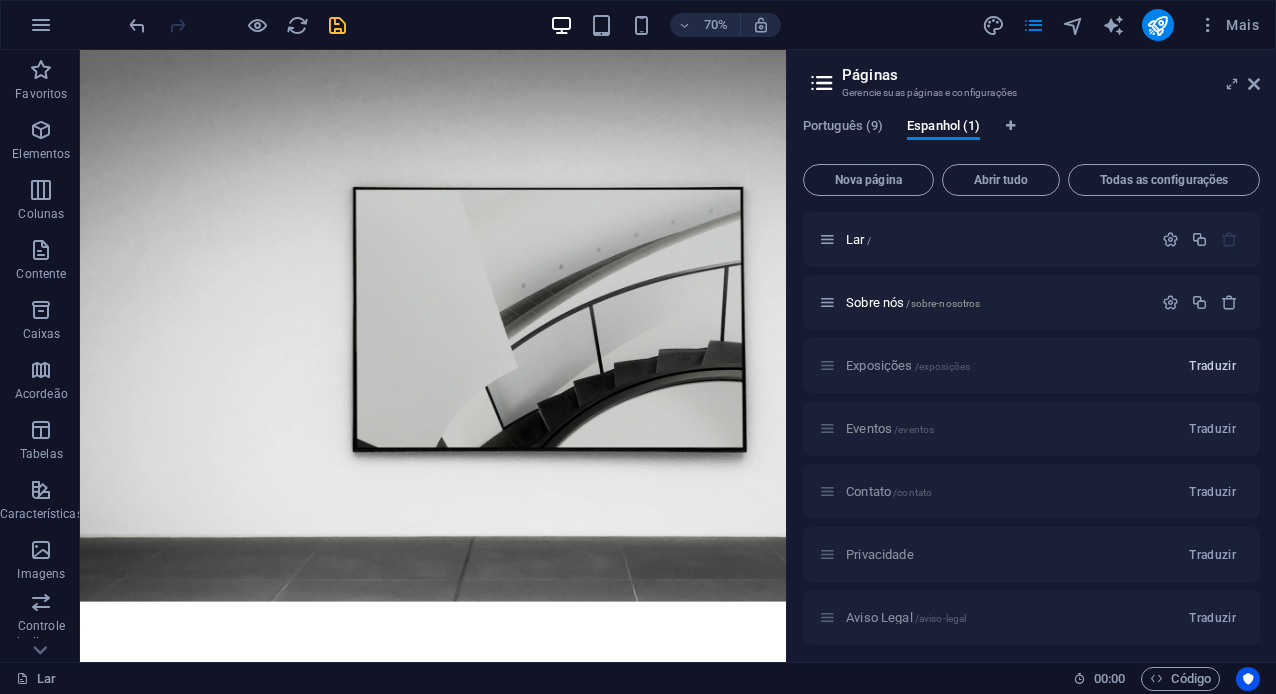 click on "Traduzir" at bounding box center (1212, 366) 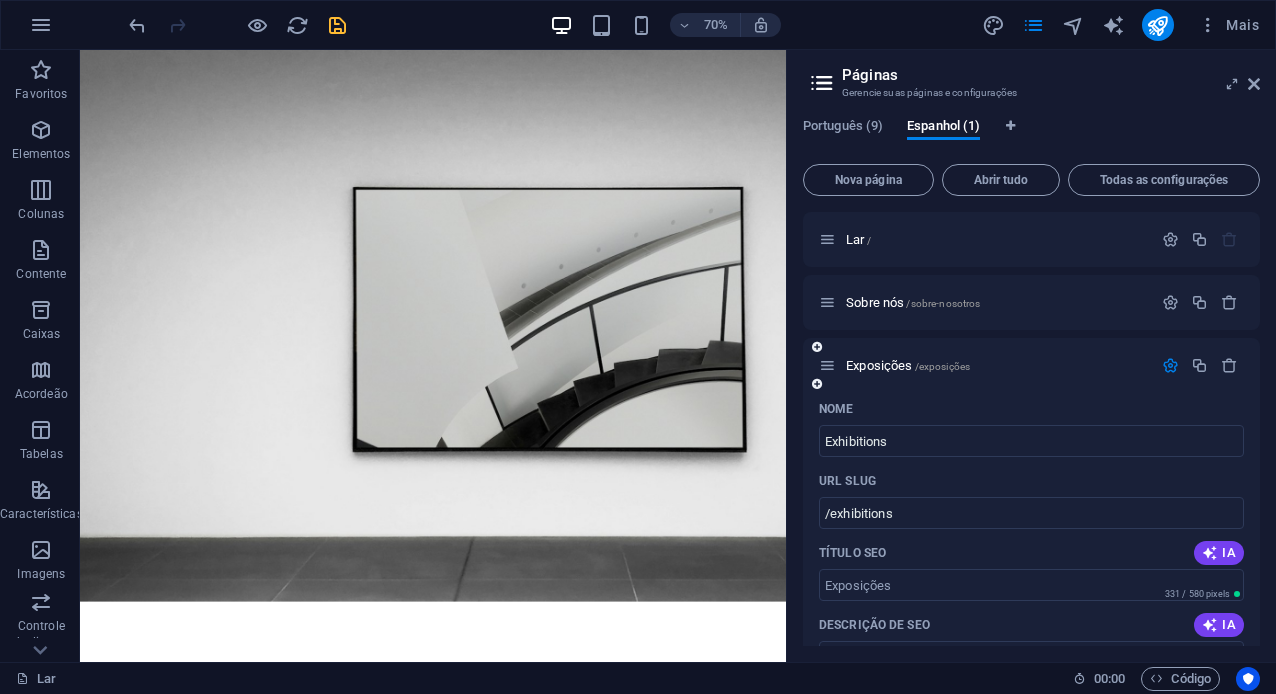 click on "Exposições  /exposições" at bounding box center [1031, 365] 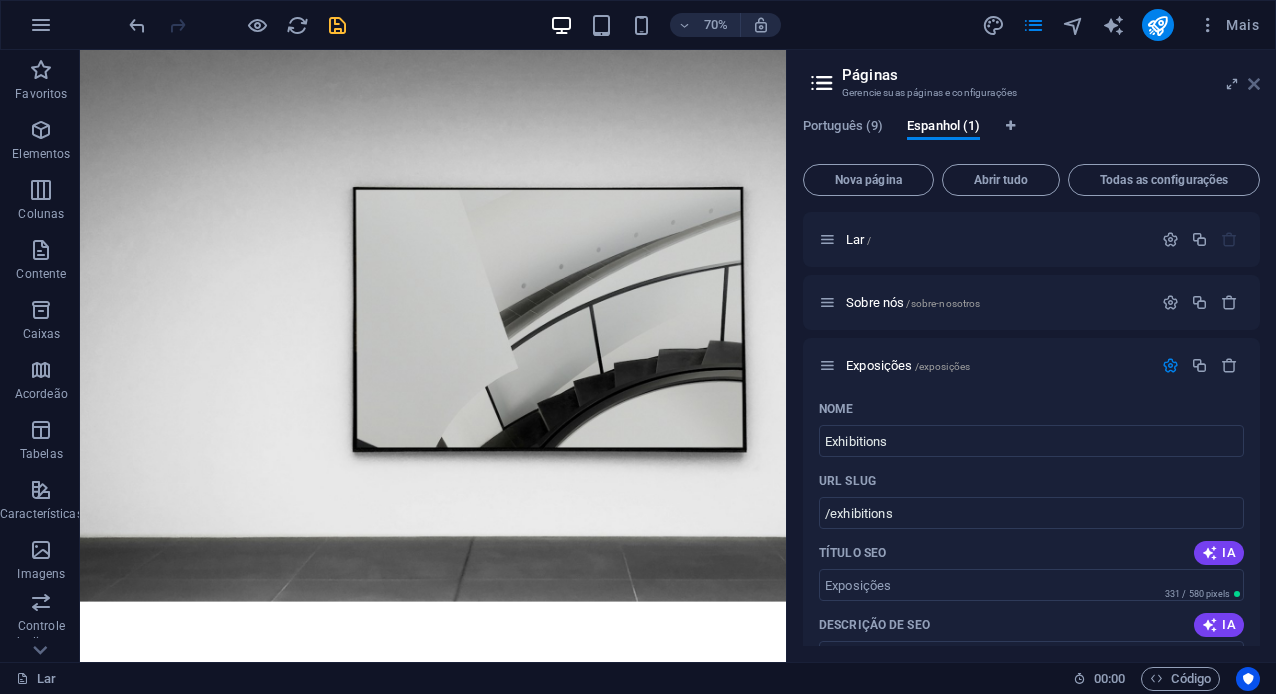 click at bounding box center (1254, 84) 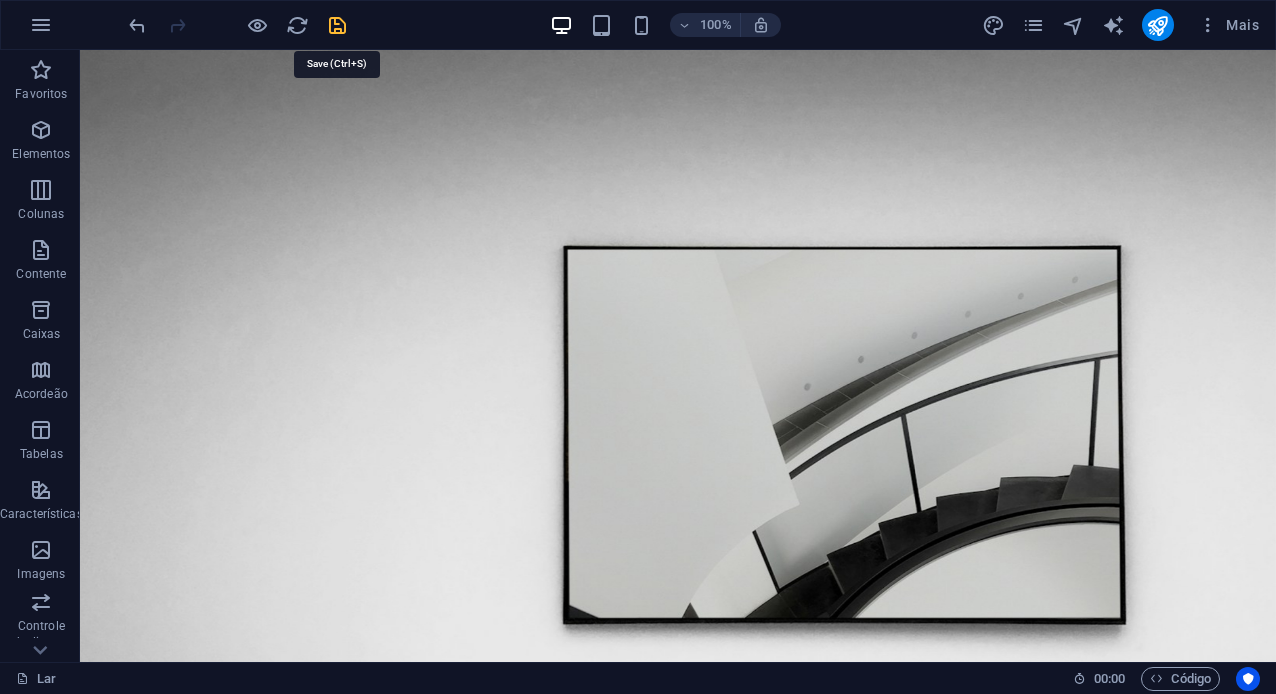 click at bounding box center [337, 25] 